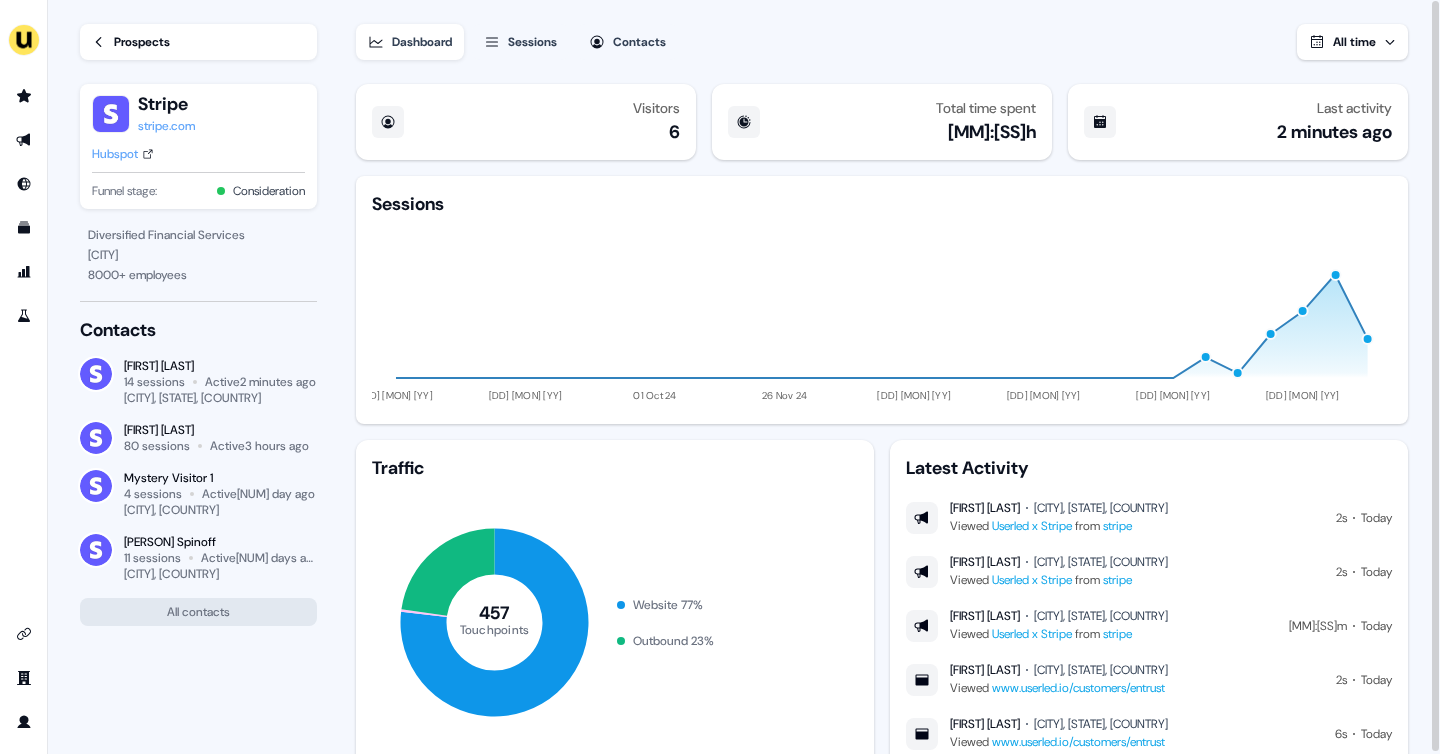 scroll, scrollTop: 0, scrollLeft: 0, axis: both 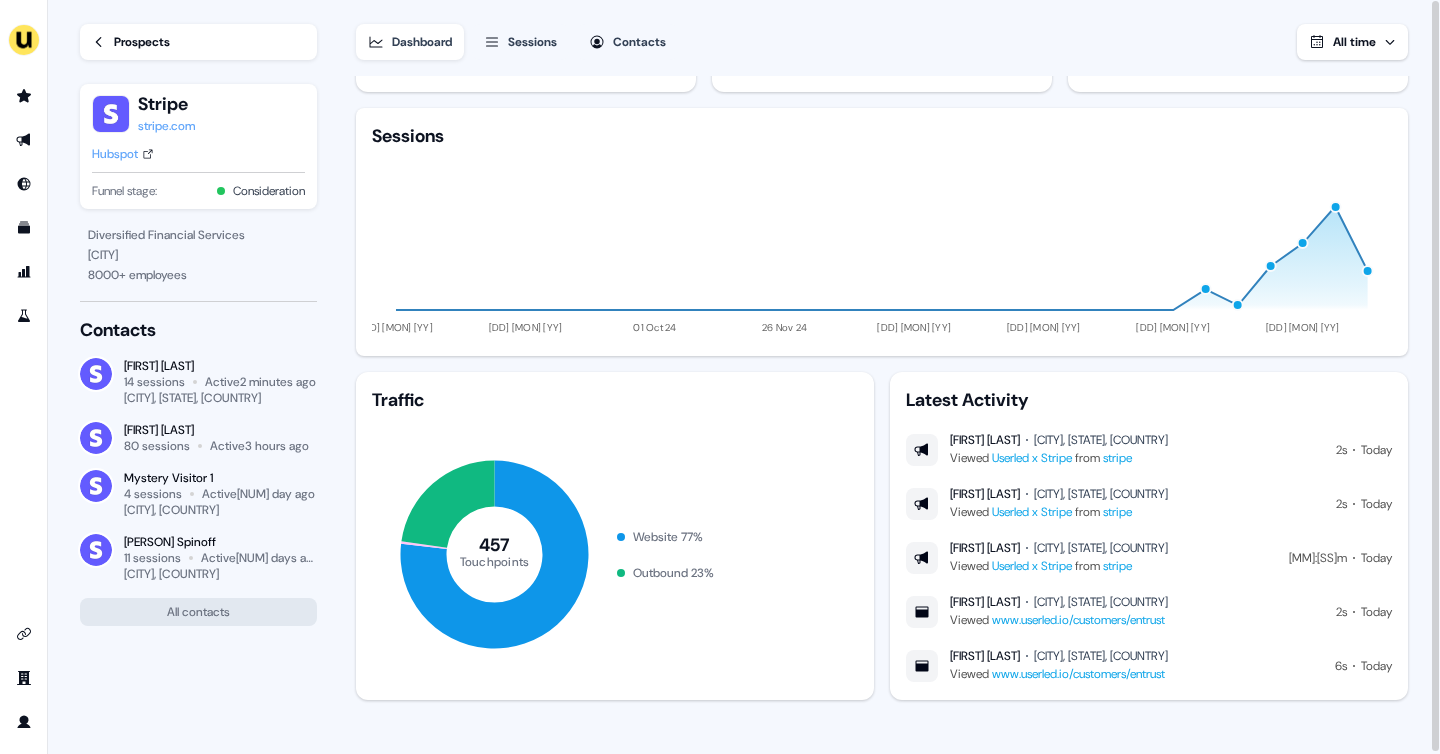 click on "Prospects" at bounding box center (142, 42) 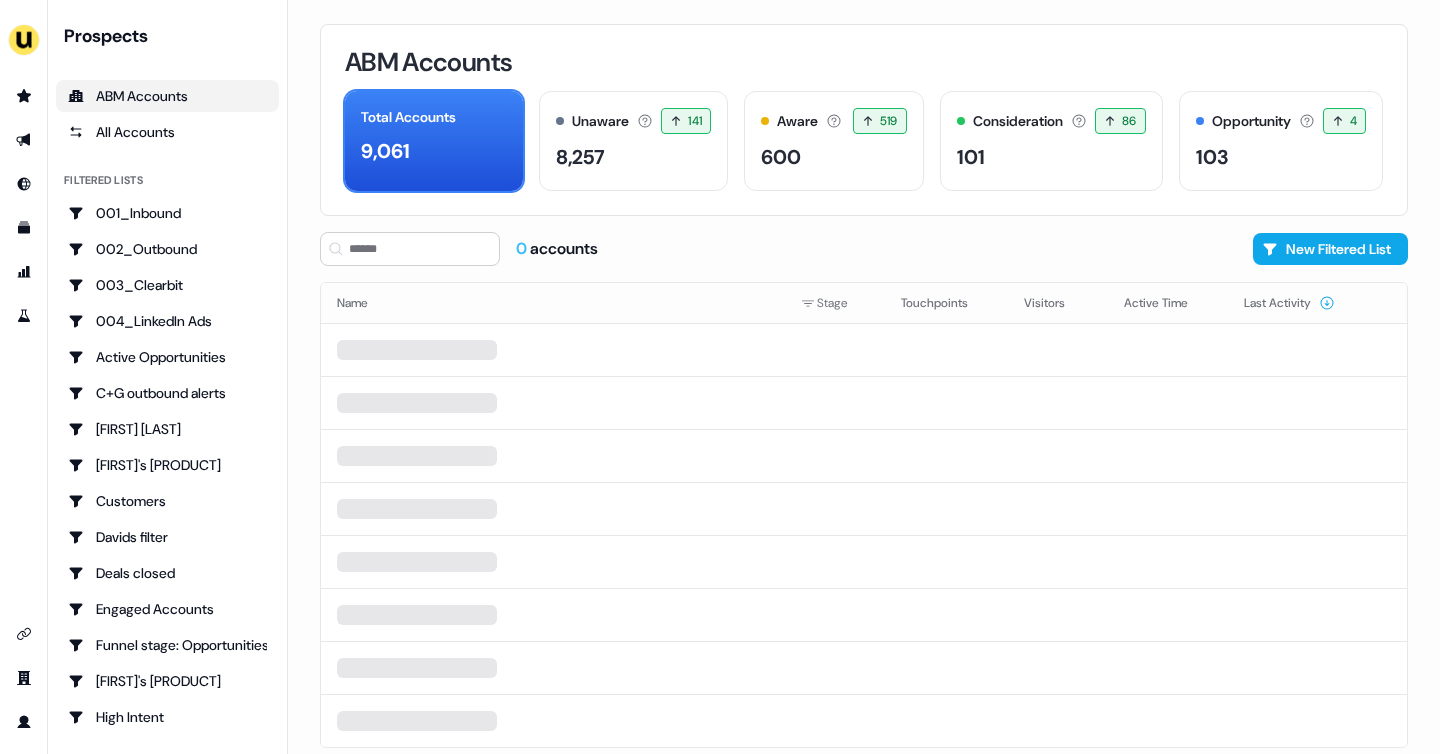 scroll, scrollTop: 0, scrollLeft: 0, axis: both 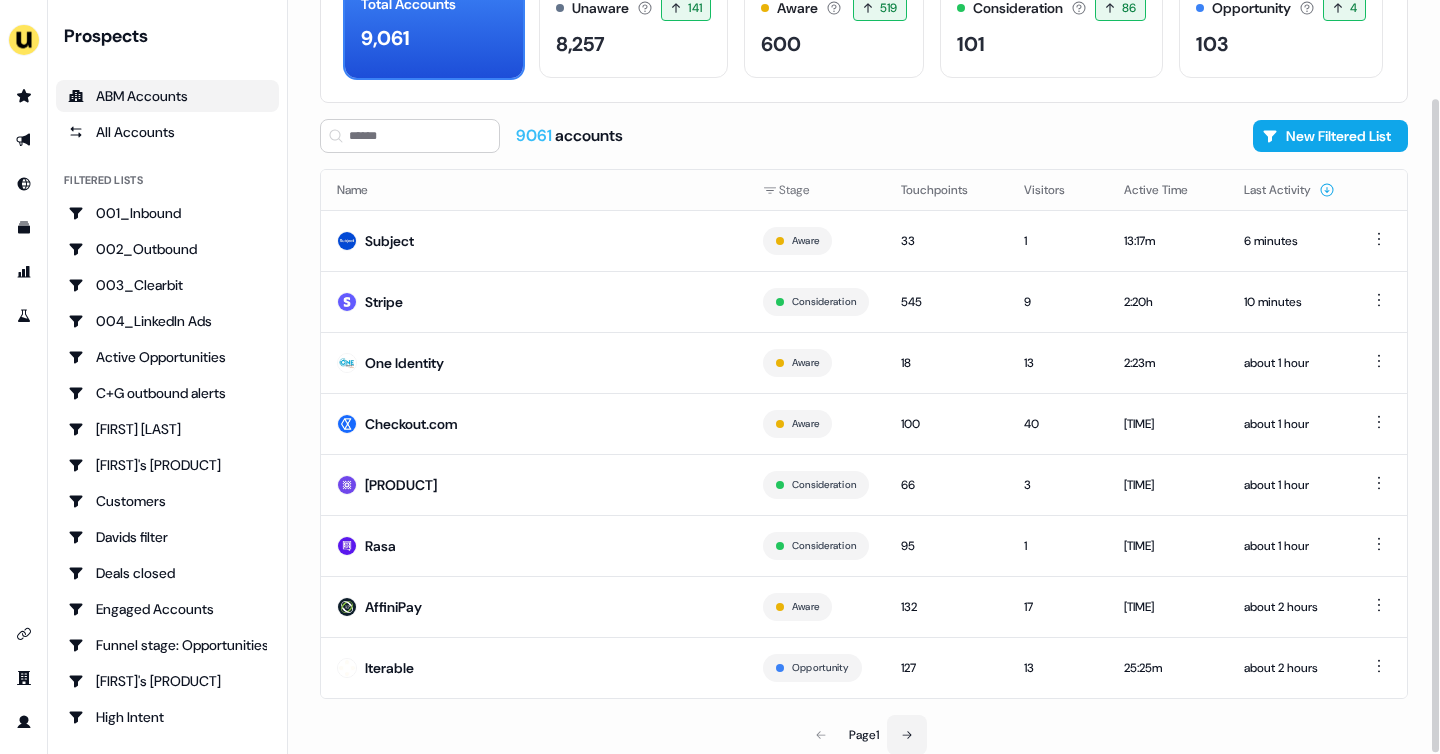 click at bounding box center (907, 735) 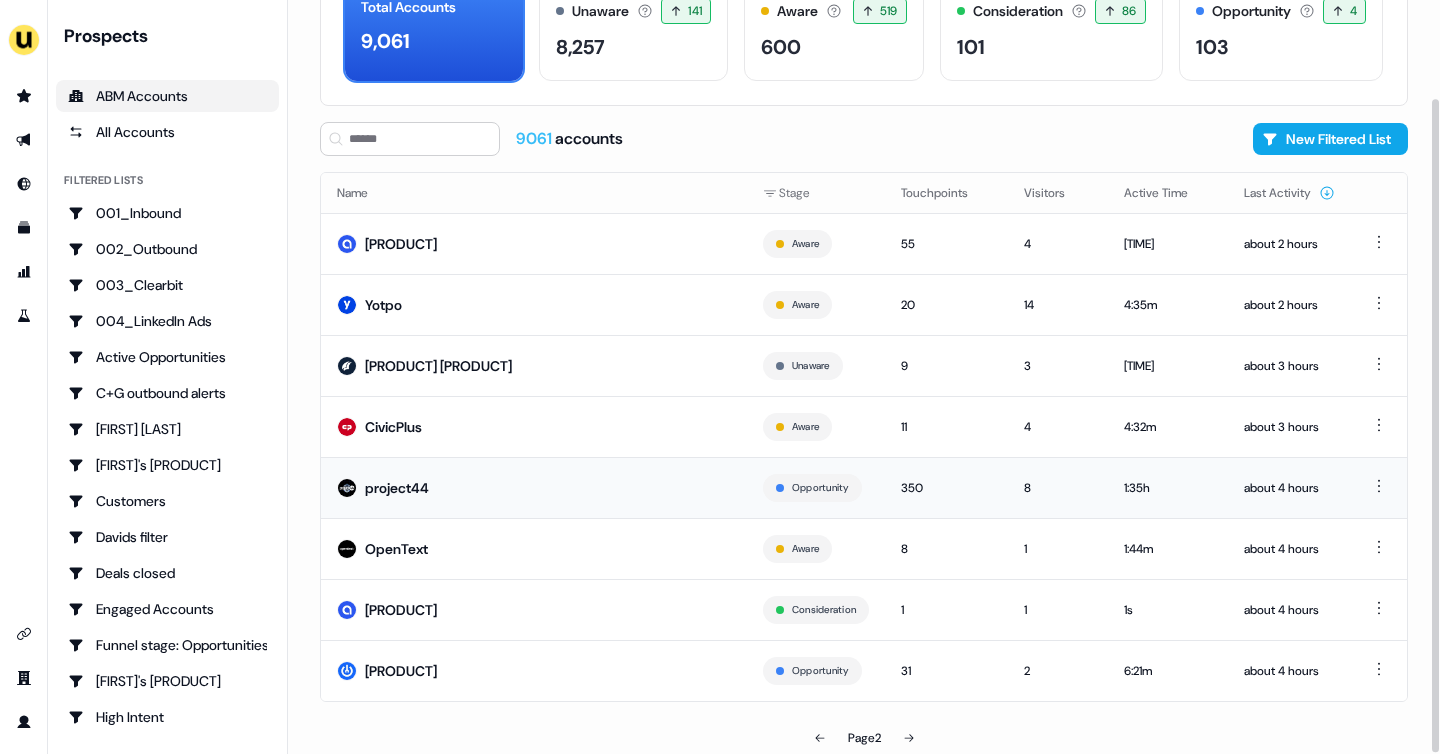 scroll, scrollTop: 113, scrollLeft: 0, axis: vertical 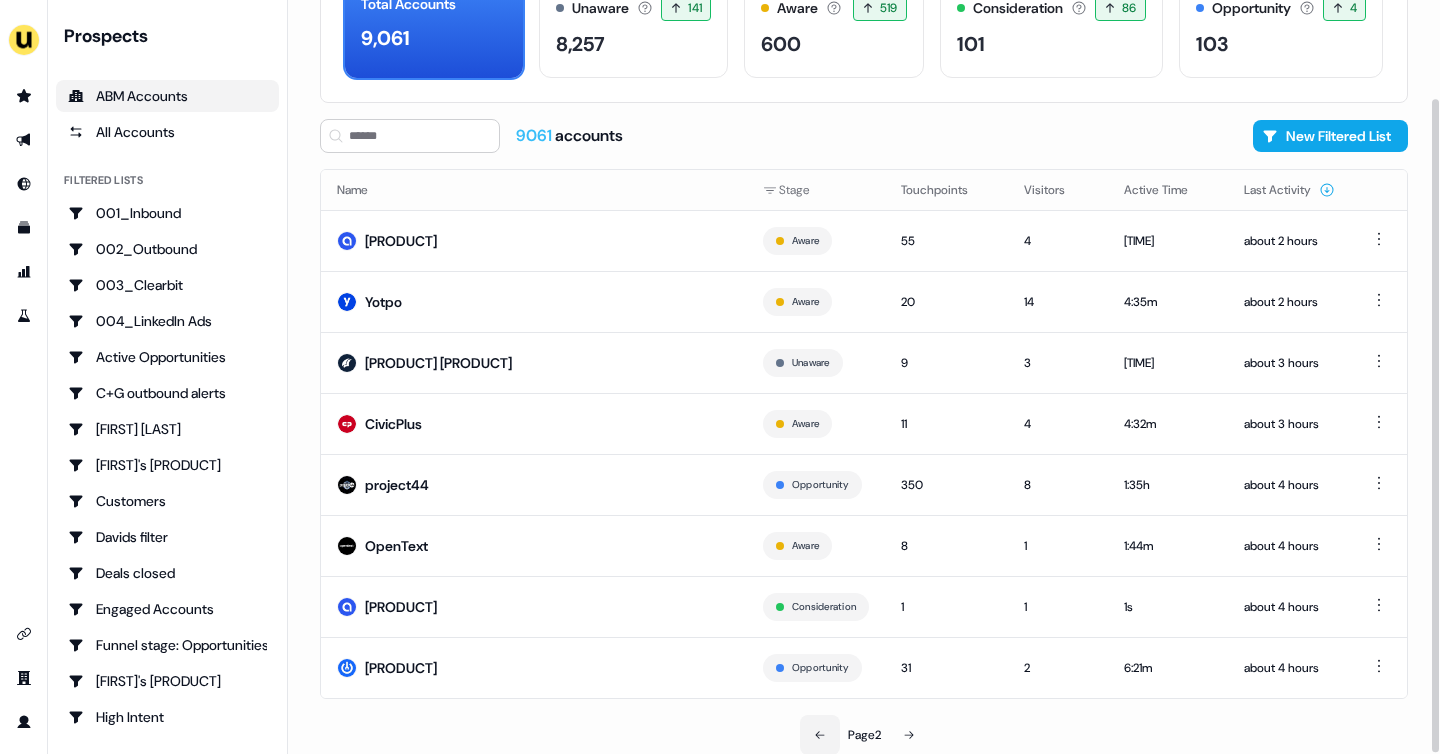 click at bounding box center [820, 735] 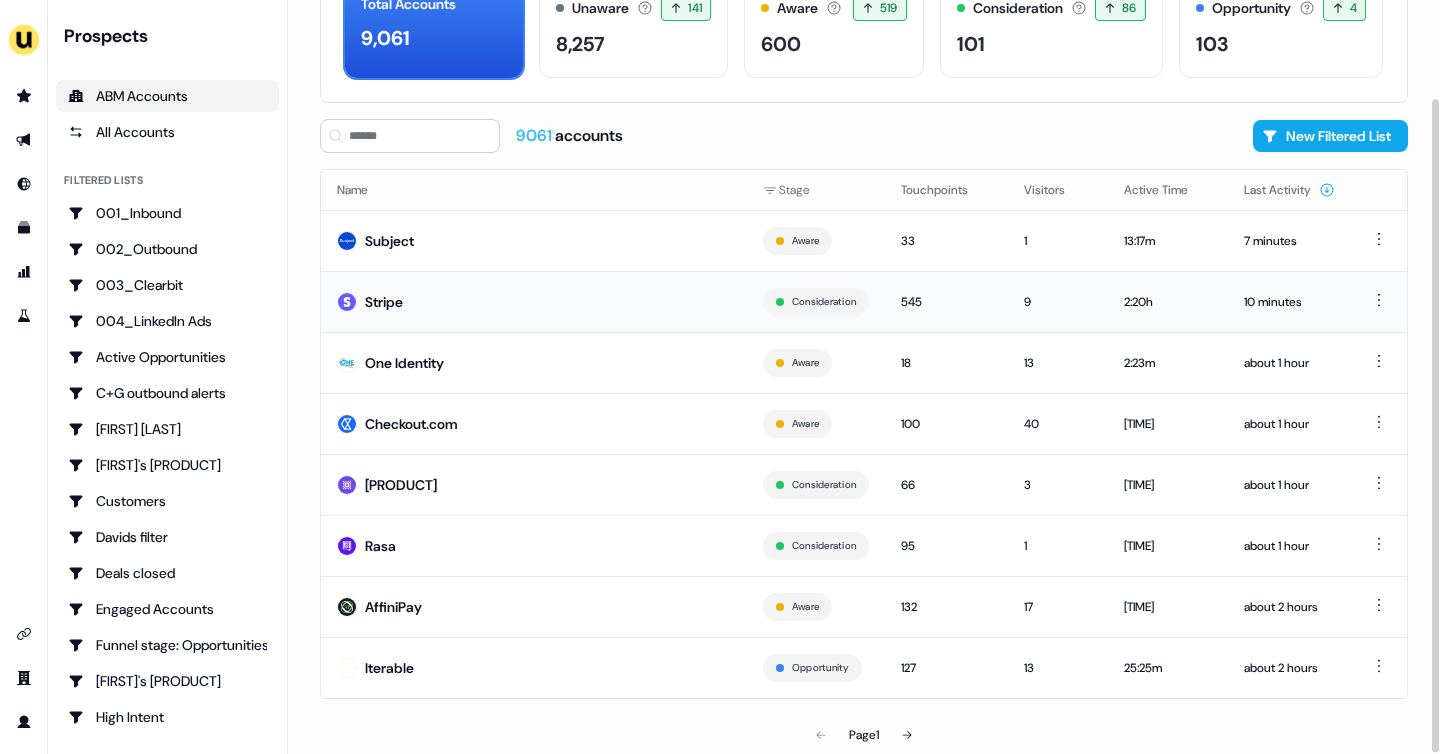 click on "Stripe" at bounding box center [534, 301] 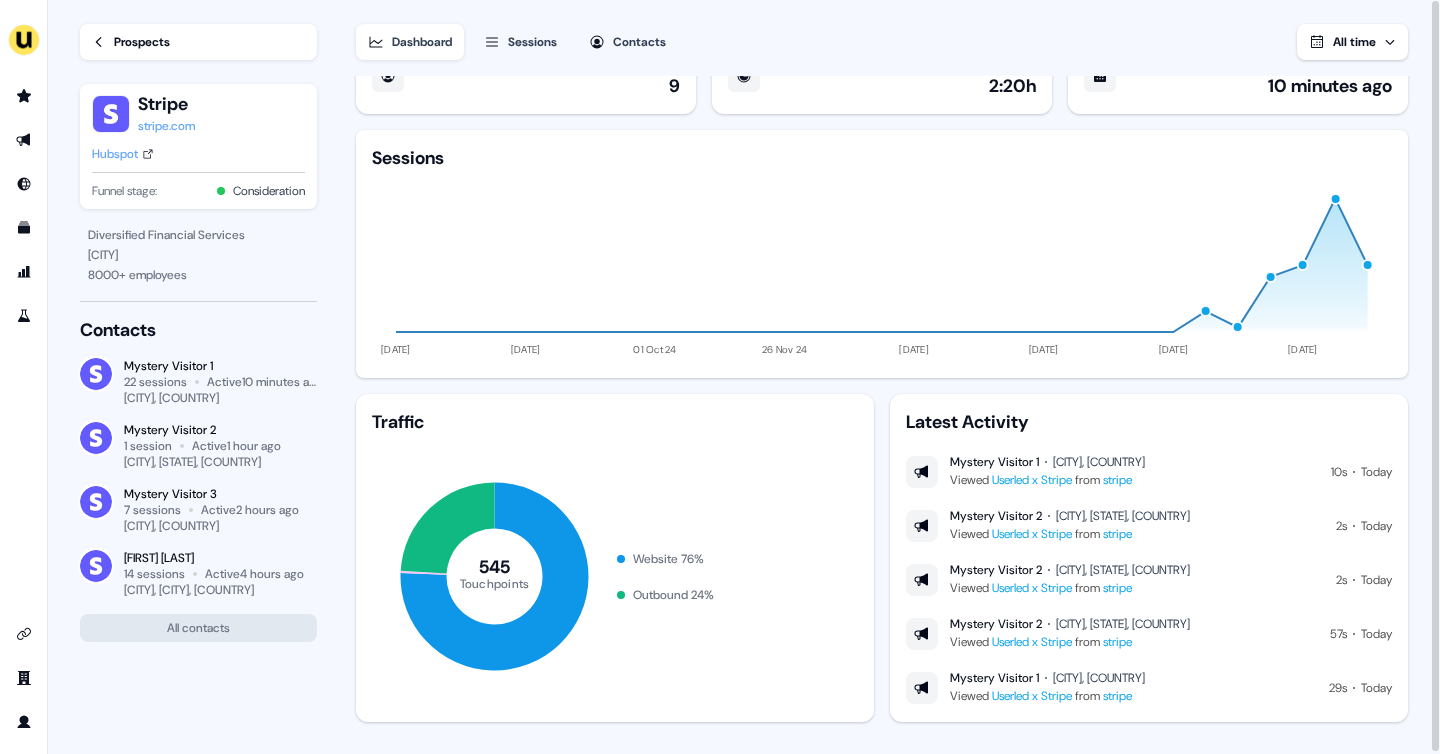 scroll, scrollTop: 49, scrollLeft: 0, axis: vertical 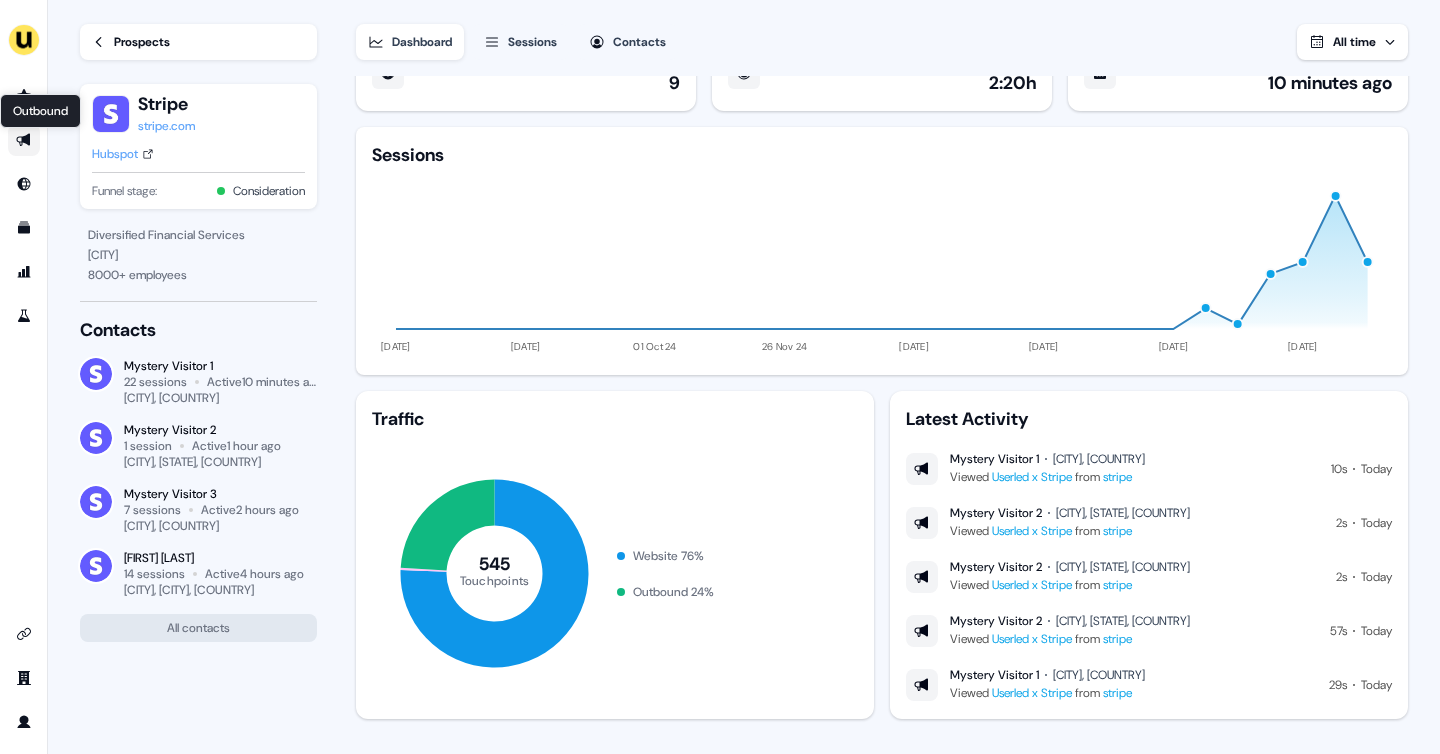 click 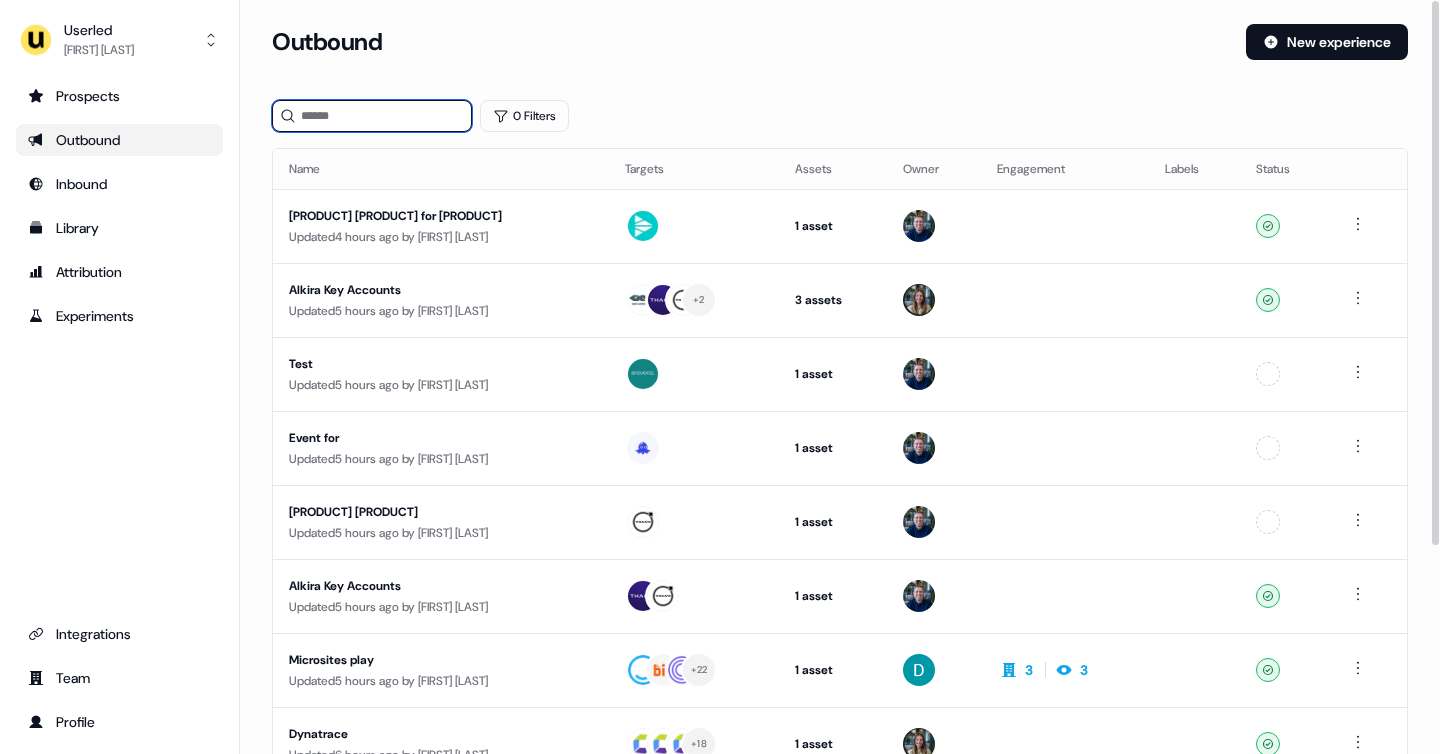 click at bounding box center [372, 116] 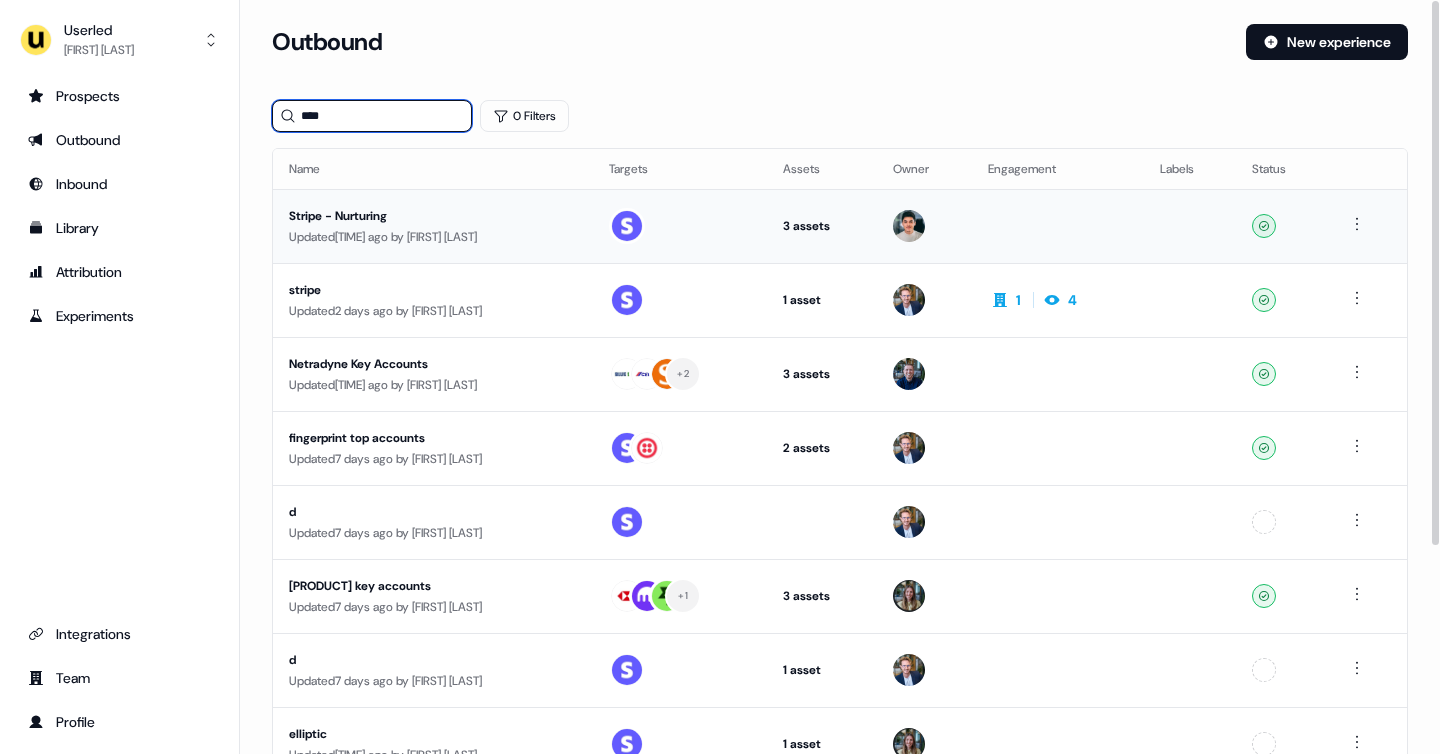 type on "****" 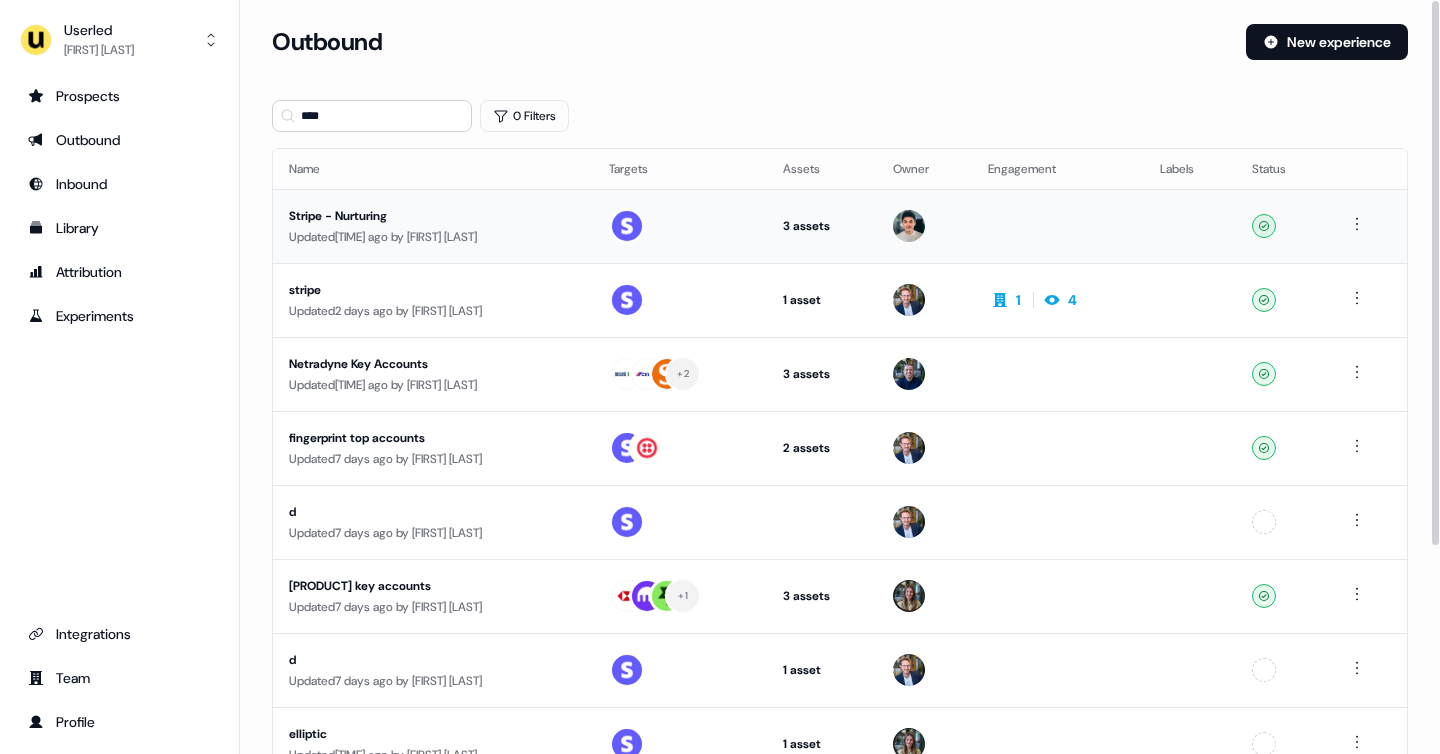 click on "Updated [TIME] ago   by   [FIRST] [LAST]" at bounding box center [433, 237] 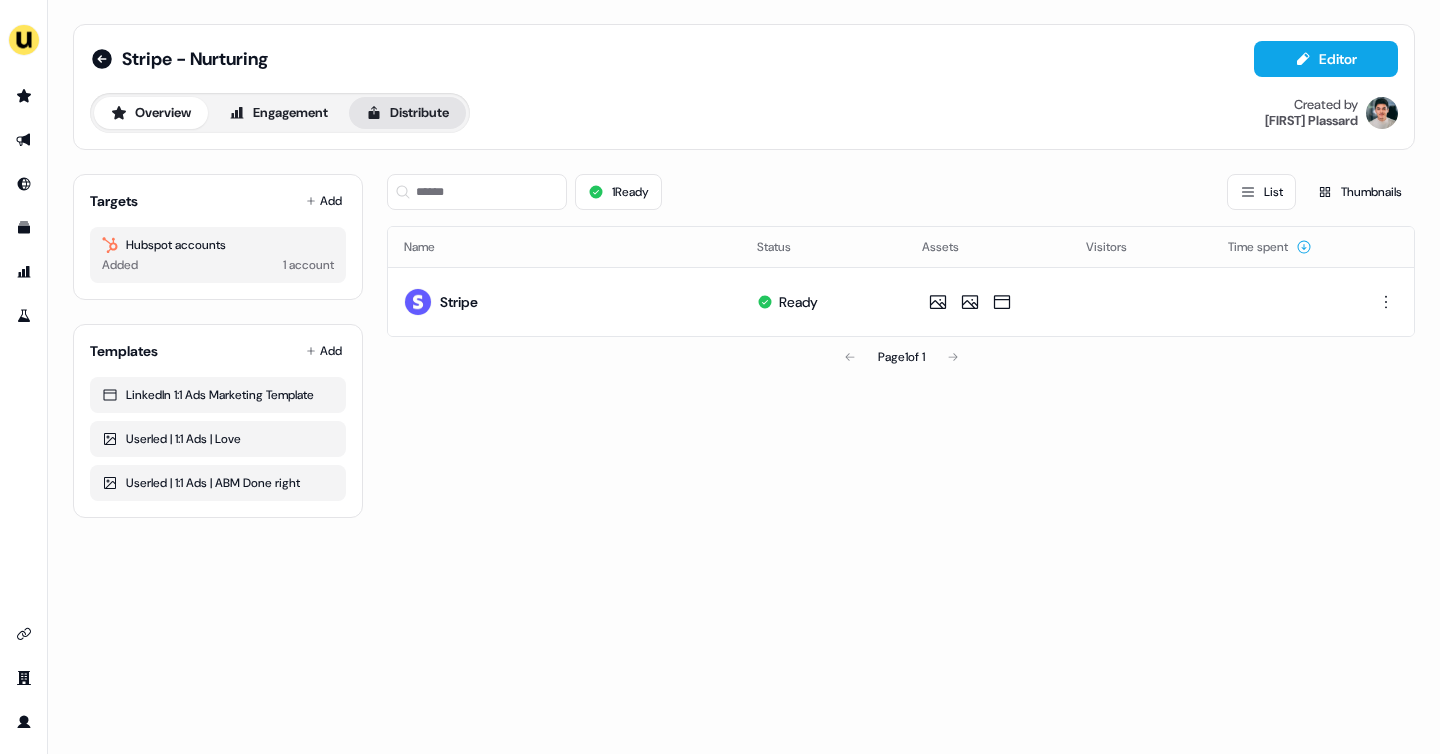 click on "Distribute" at bounding box center (407, 113) 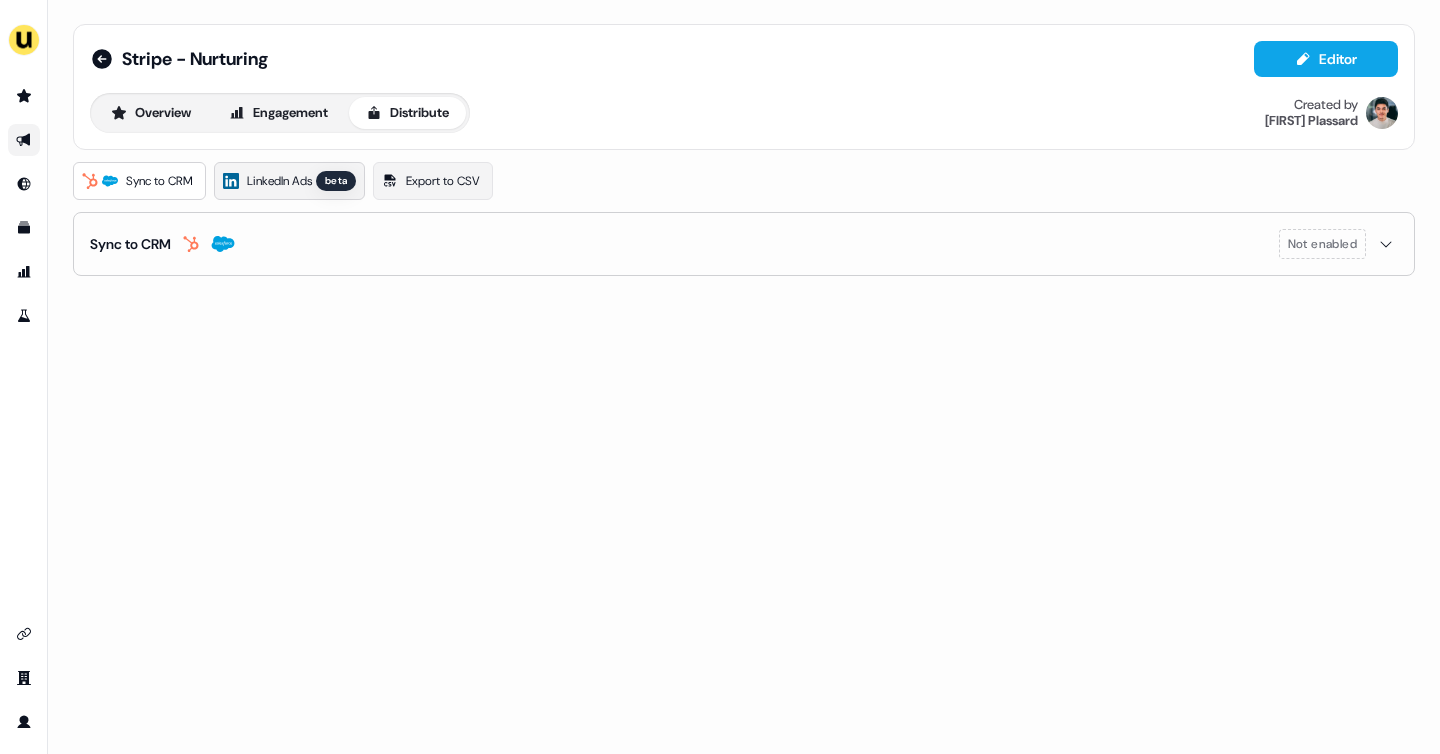 click on "LinkedIn Ads" at bounding box center [279, 181] 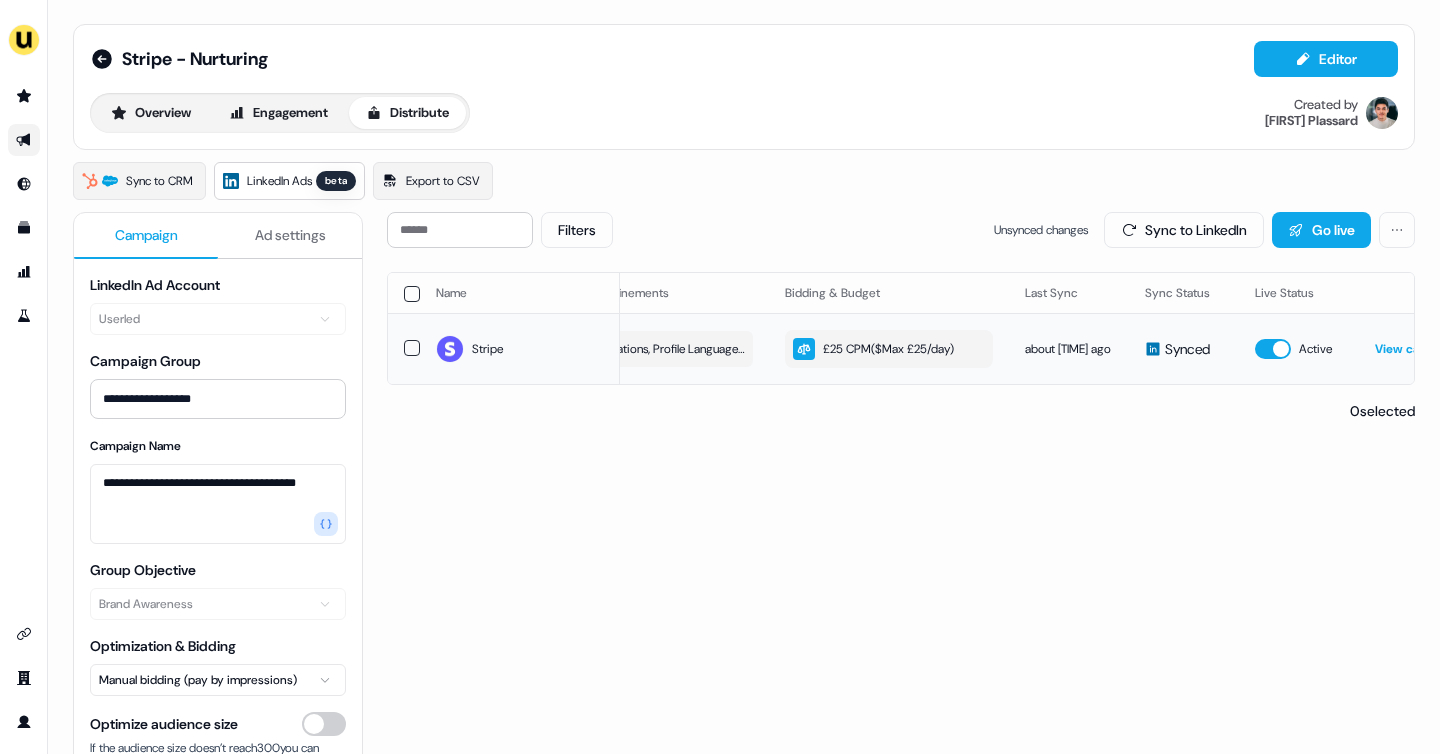 scroll, scrollTop: 0, scrollLeft: 571, axis: horizontal 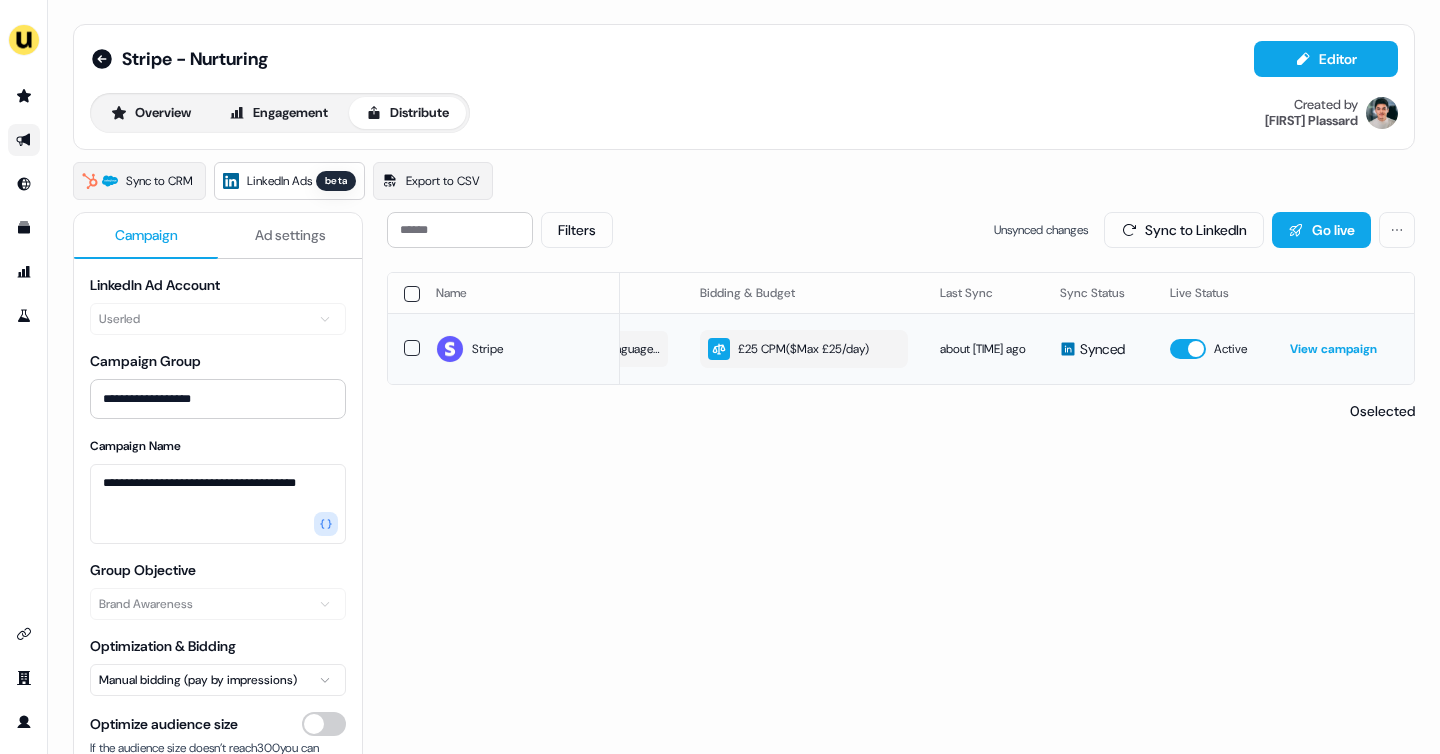 click on "View campaign" at bounding box center (1333, 349) 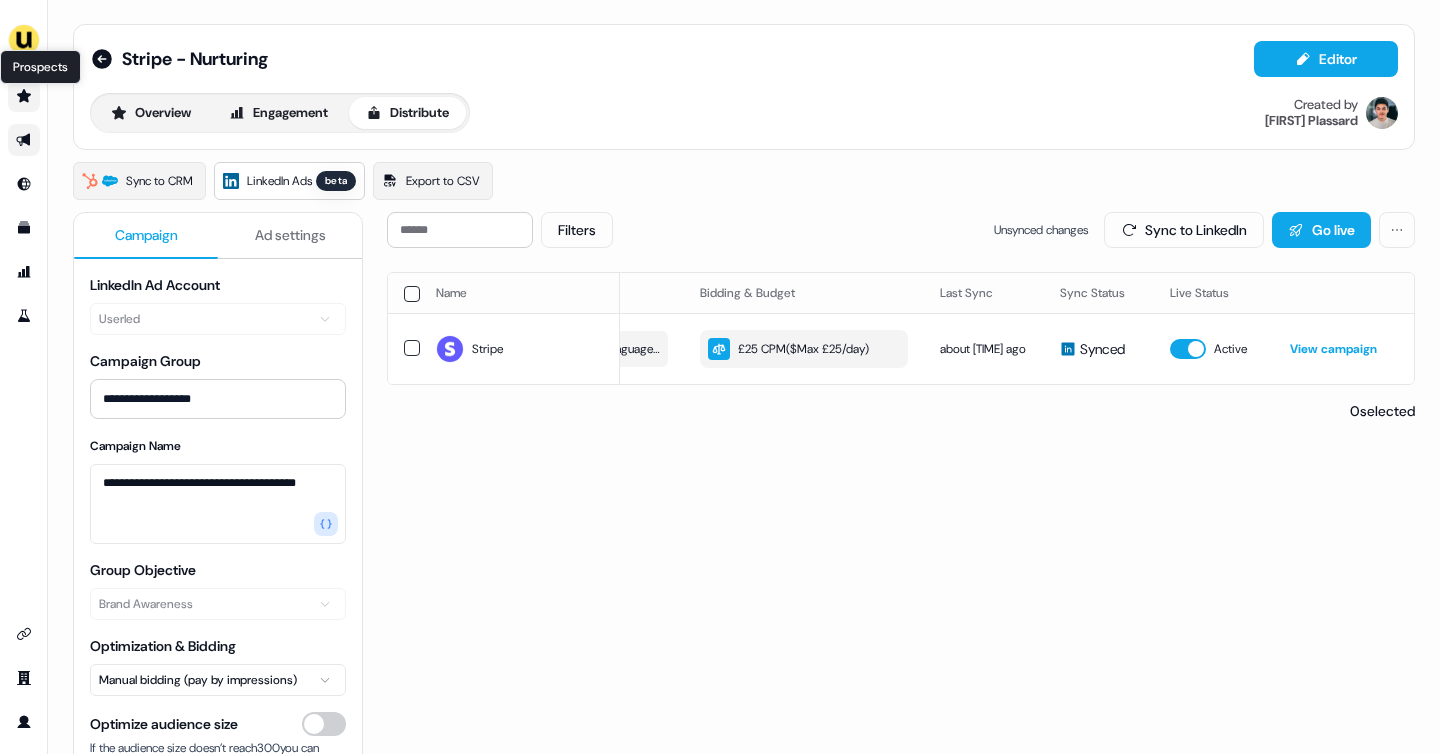 click 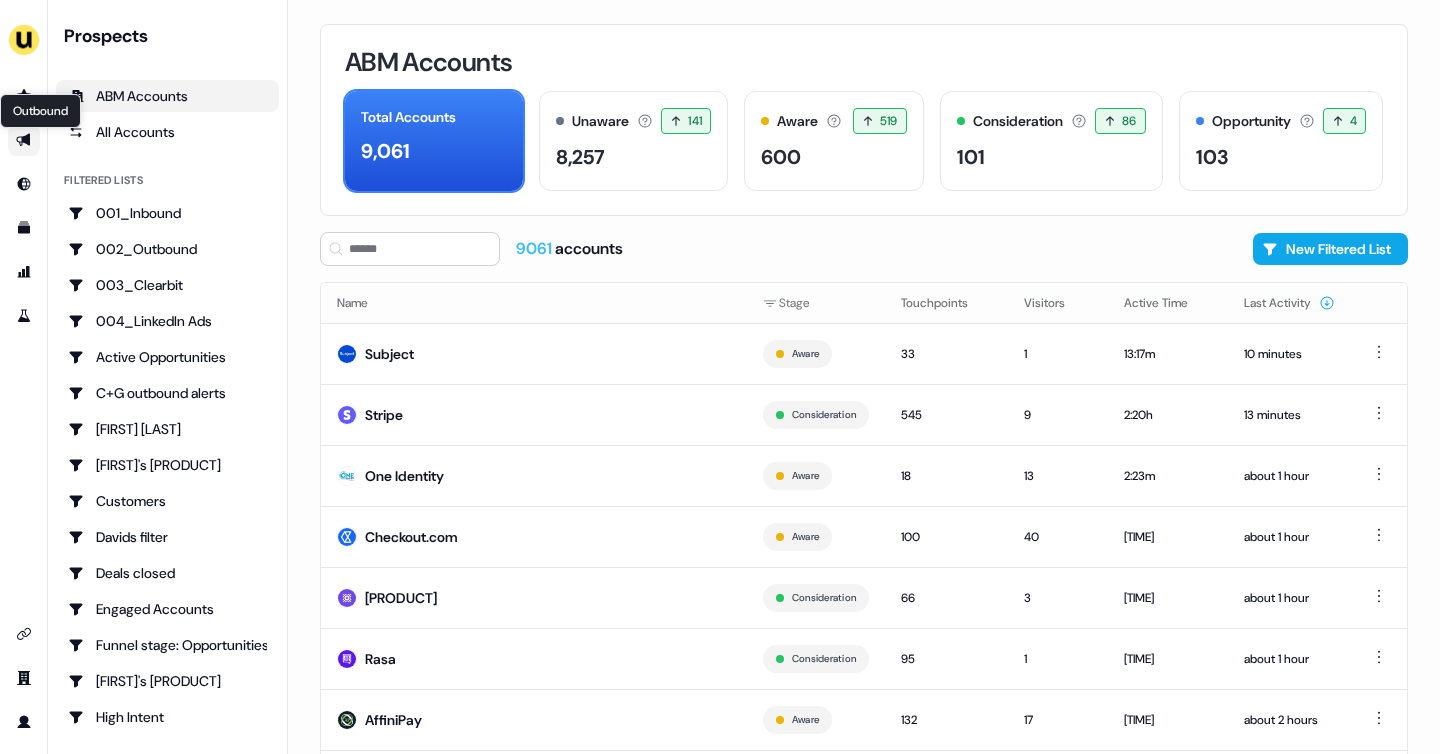 click 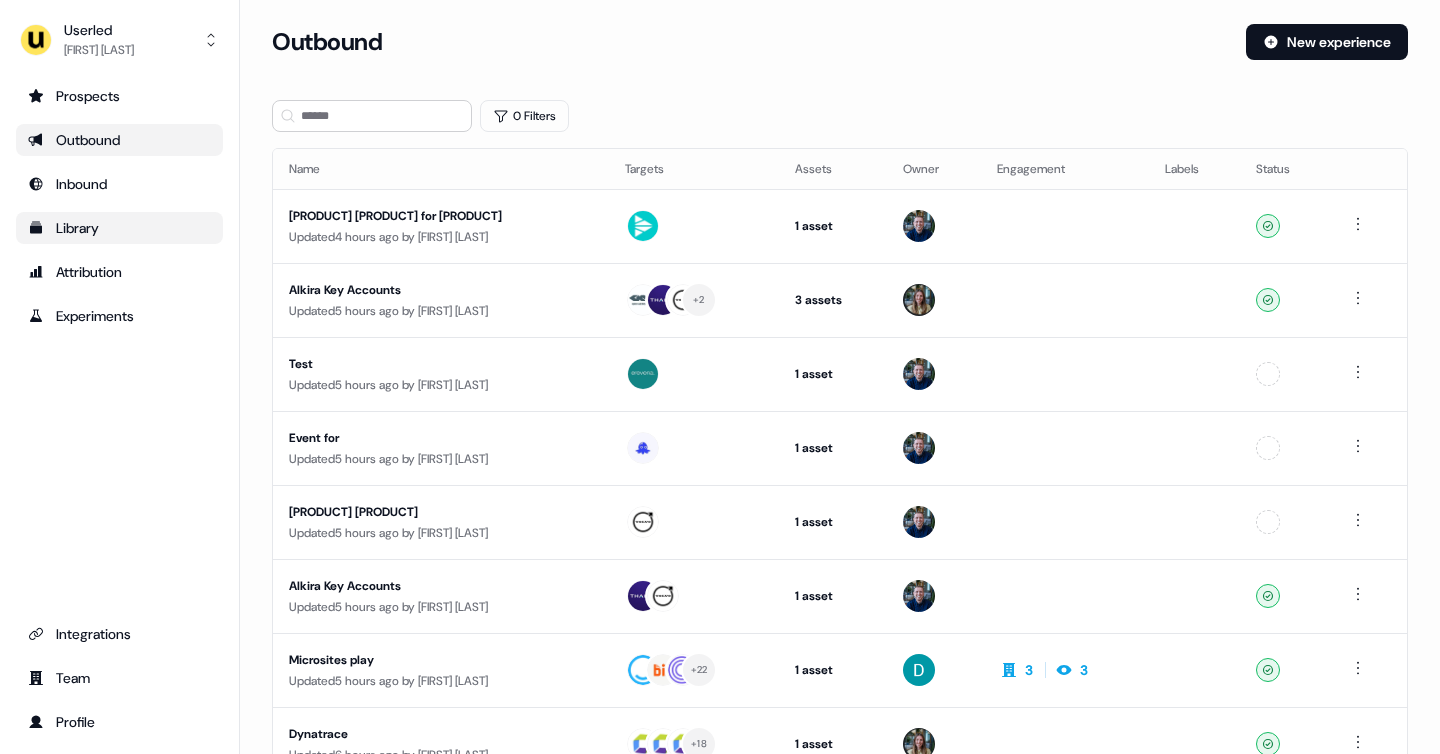 click on "Library" at bounding box center [119, 228] 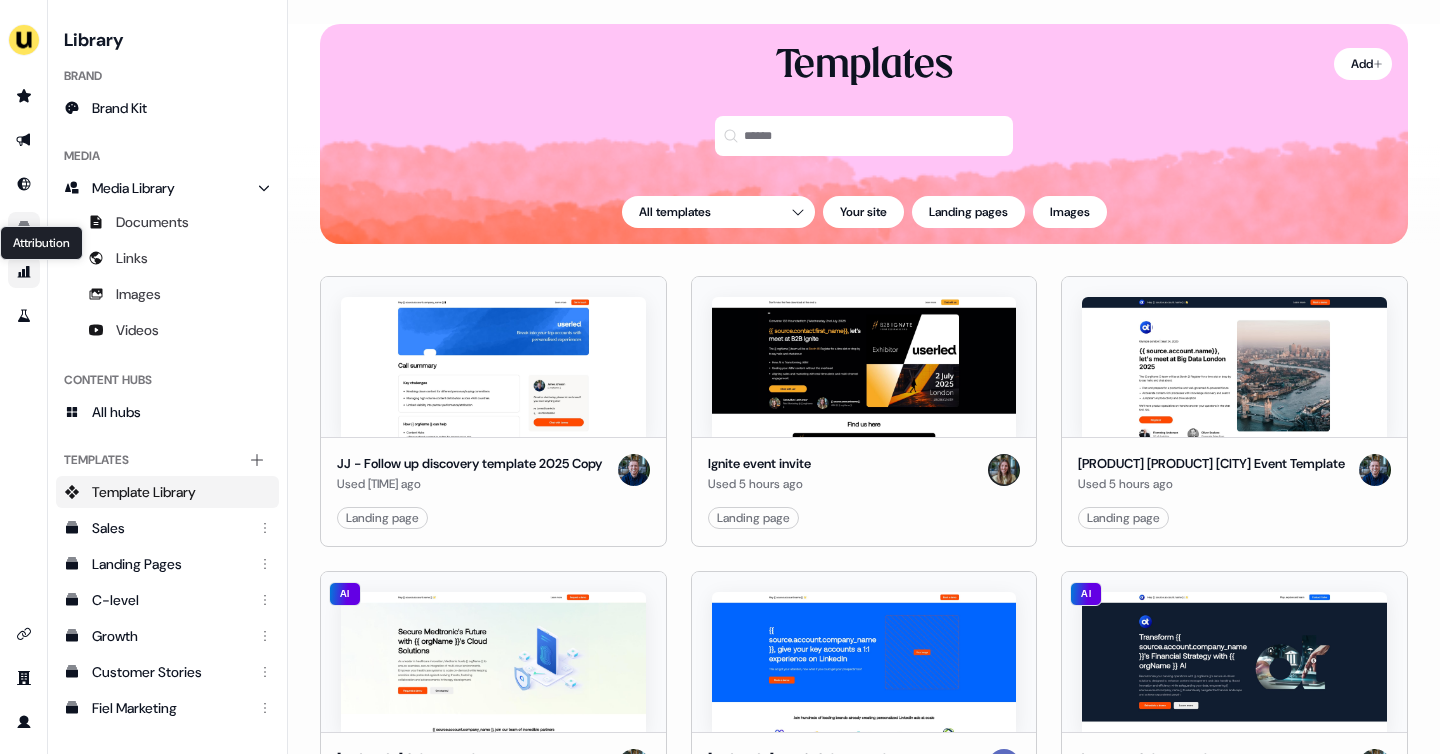 click 